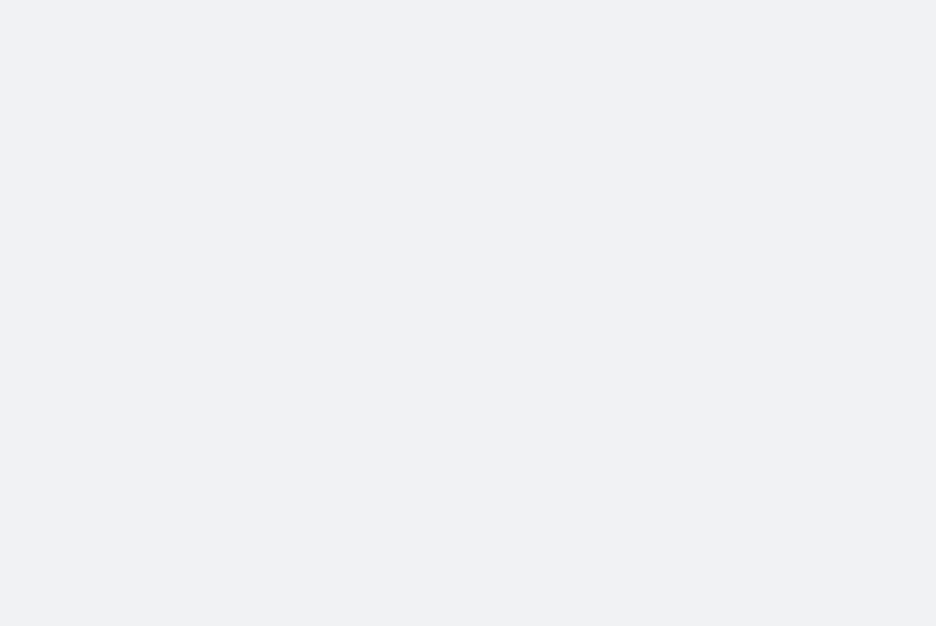 scroll, scrollTop: 0, scrollLeft: 0, axis: both 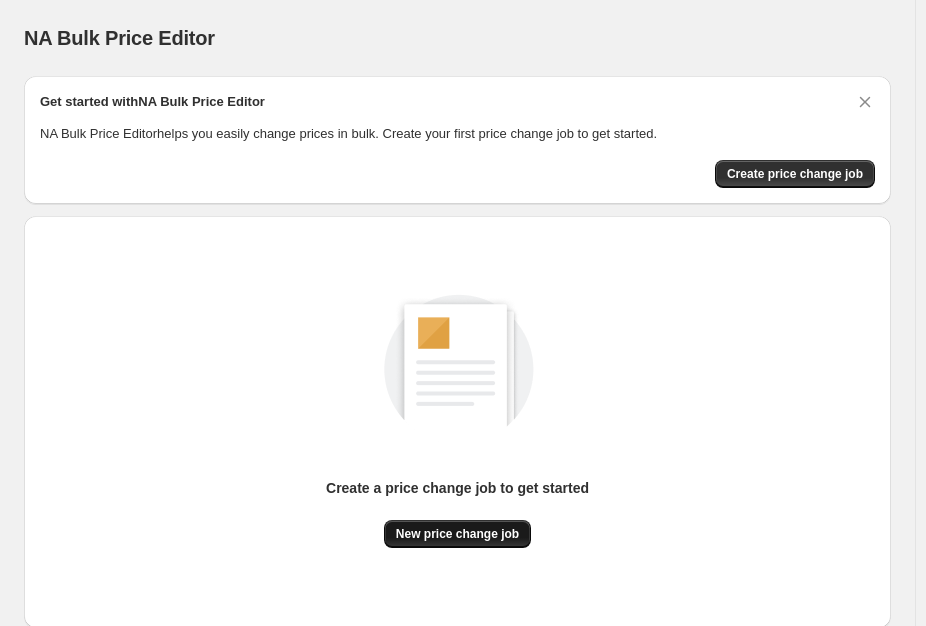 click on "New price change job" at bounding box center [457, 534] 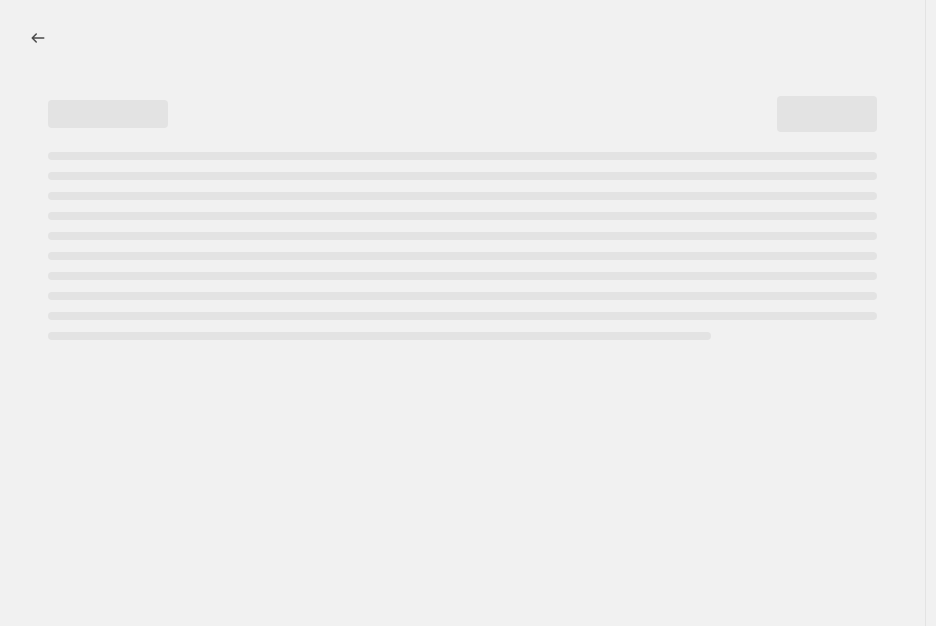 select on "percentage" 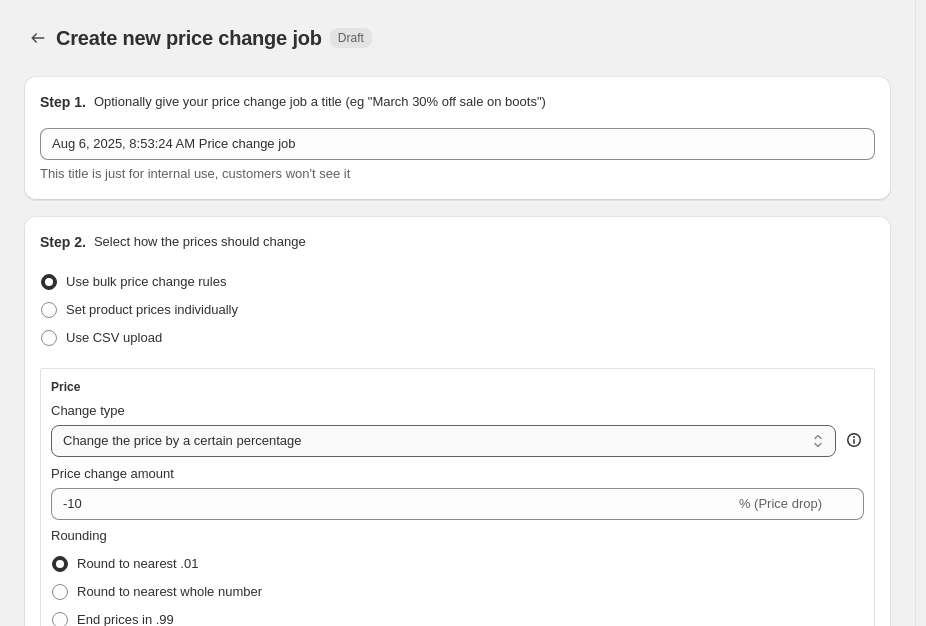 click on "Change the price to a certain amount Change the price by a certain amount Change the price by a certain percentage Change the price to the current compare at price (price before sale) Change the price by a certain amount relative to the compare at price Change the price by a certain percentage relative to the compare at price Don't change the price Change the price by a certain percentage relative to the cost per item Change price to certain cost margin" at bounding box center [443, 441] 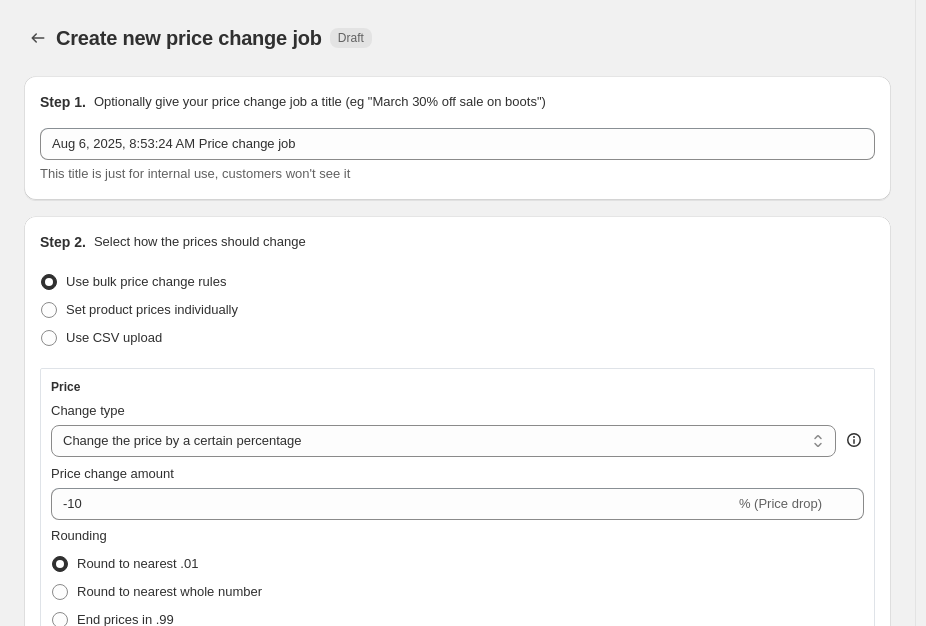 click on "Step 1. Optionally give your price change job a title (eg "March 30% off sale on boots") Aug 6, 2025, 8:53:24 AM Price change job This title is just for internal use, customers won't see it Step 2. Select how the prices should change Use bulk price change rules Set product prices individually Use CSV upload Price Change type Change the price to a certain amount Change the price by a certain amount Change the price by a certain percentage Change the price to the current compare at price (price before sale) Change the price by a certain amount relative to the compare at price Change the price by a certain percentage relative to the compare at price Don't change the price Change the price by a certain percentage relative to the cost per item Change price to certain cost margin Change the price by a certain percentage Price change amount -10 % (Price drop) Rounding Round to nearest .01 Round to nearest whole number End prices in .99 End prices in a certain number Show rounding direction options? Compare at price" at bounding box center (449, 1222) 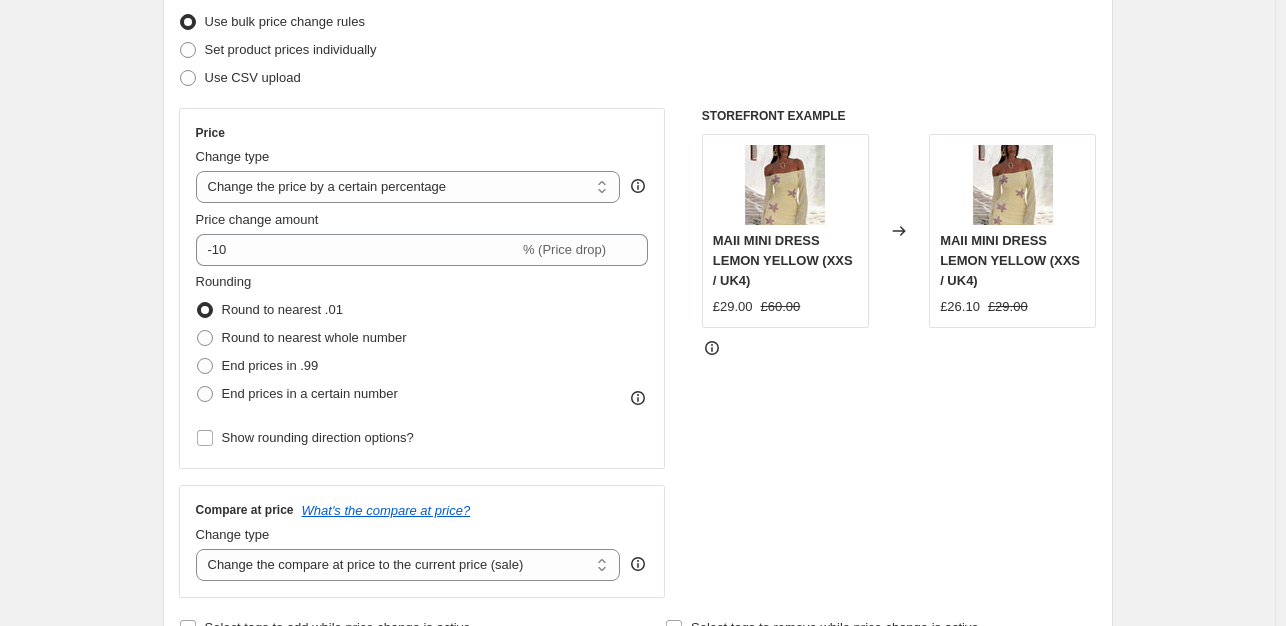 scroll, scrollTop: 288, scrollLeft: 0, axis: vertical 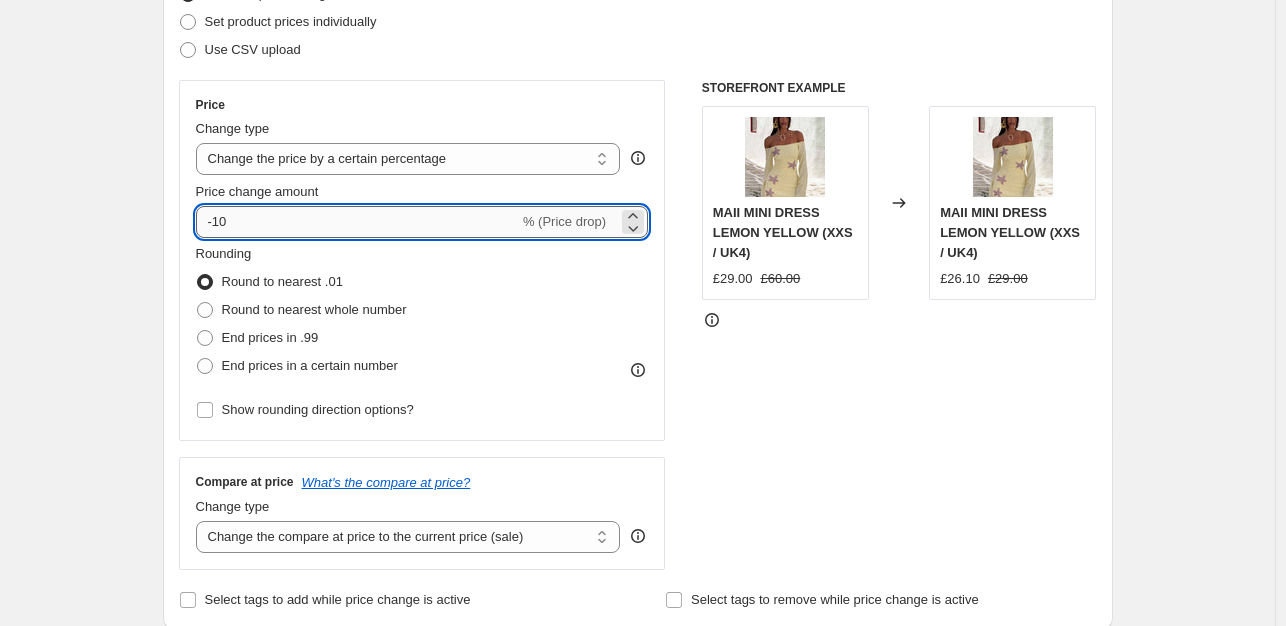 click on "-10" at bounding box center (357, 222) 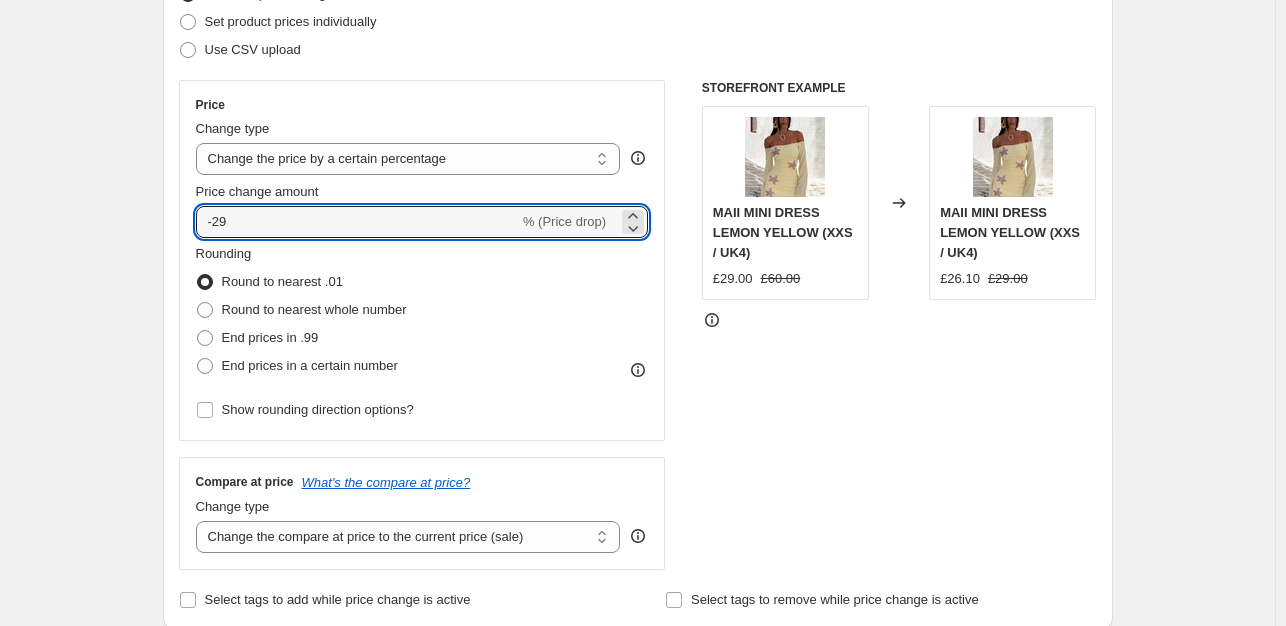 type on "-29" 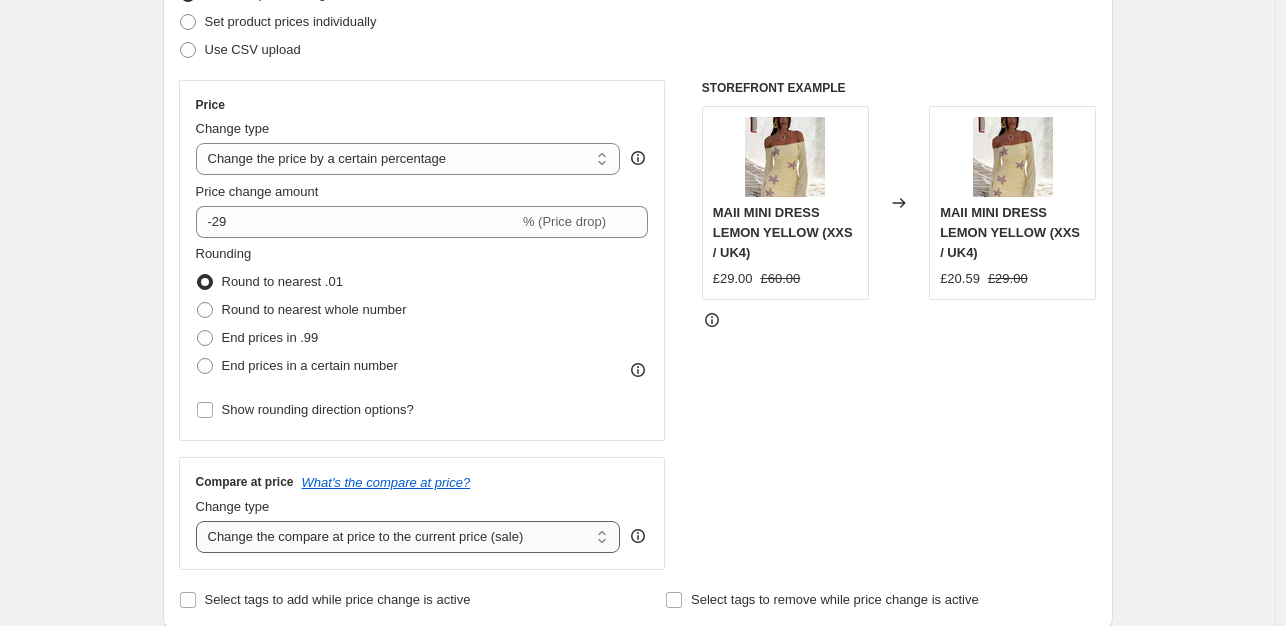 click on "Change the compare at price to the current price (sale) Change the compare at price to a certain amount Change the compare at price by a certain amount Change the compare at price by a certain percentage Change the compare at price by a certain amount relative to the actual price Change the compare at price by a certain percentage relative to the actual price Don't change the compare at price Remove the compare at price" at bounding box center [408, 537] 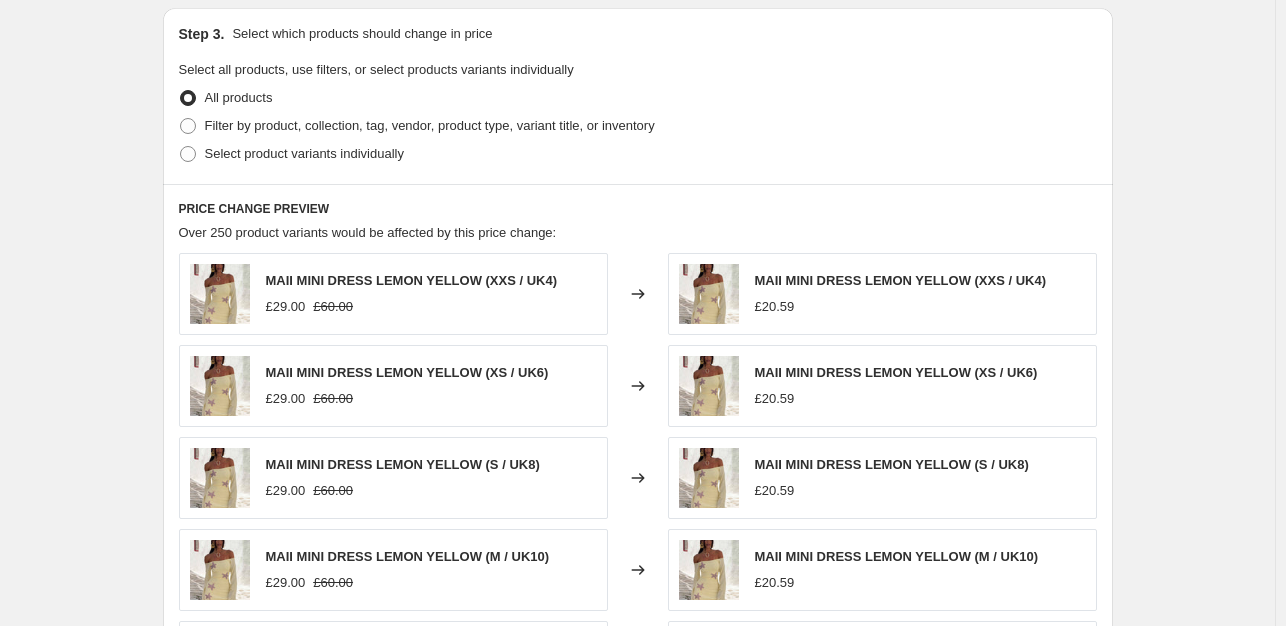 scroll, scrollTop: 1372, scrollLeft: 0, axis: vertical 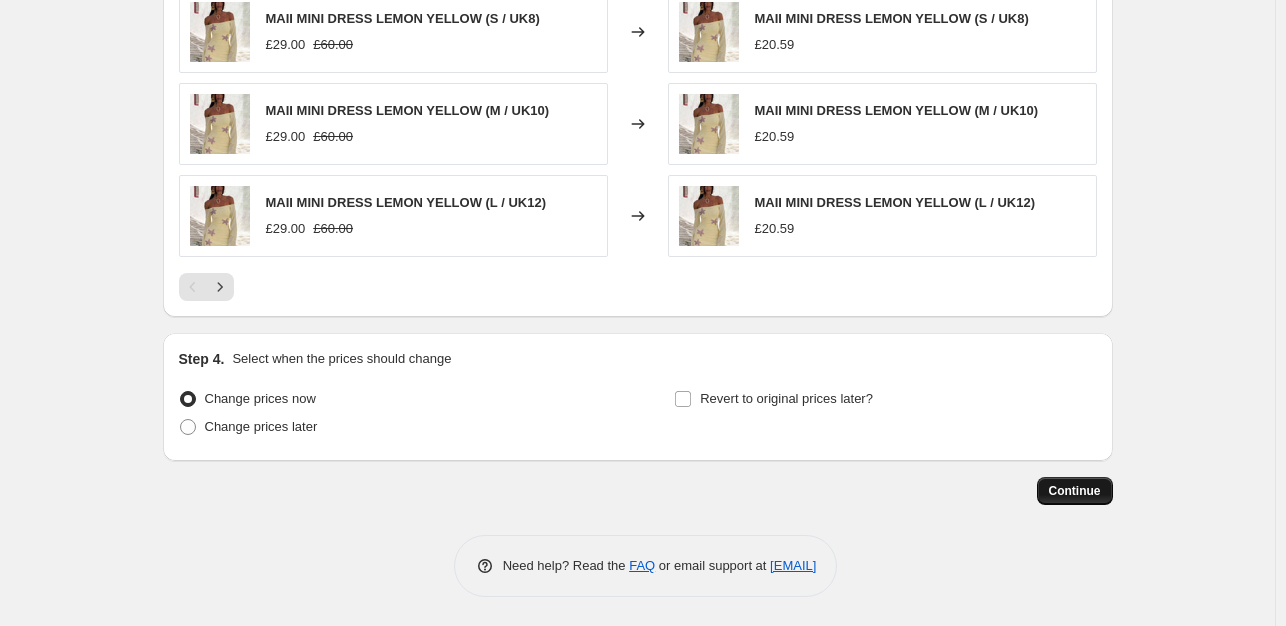 click on "Continue" at bounding box center (1075, 491) 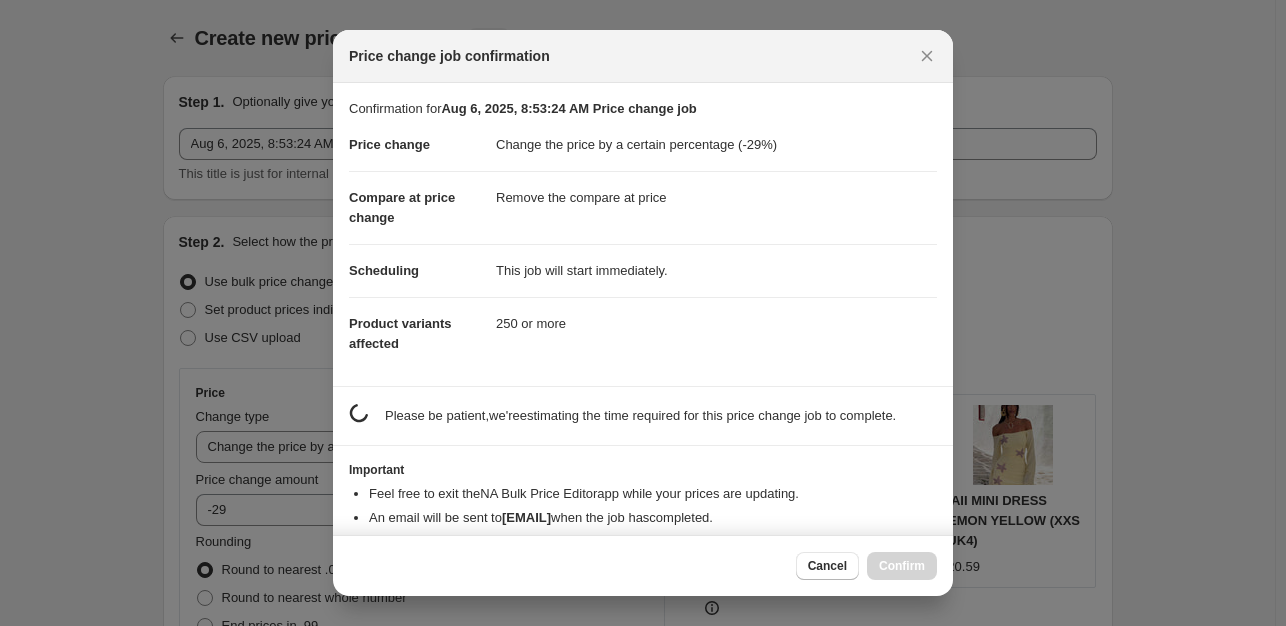 scroll, scrollTop: 0, scrollLeft: 0, axis: both 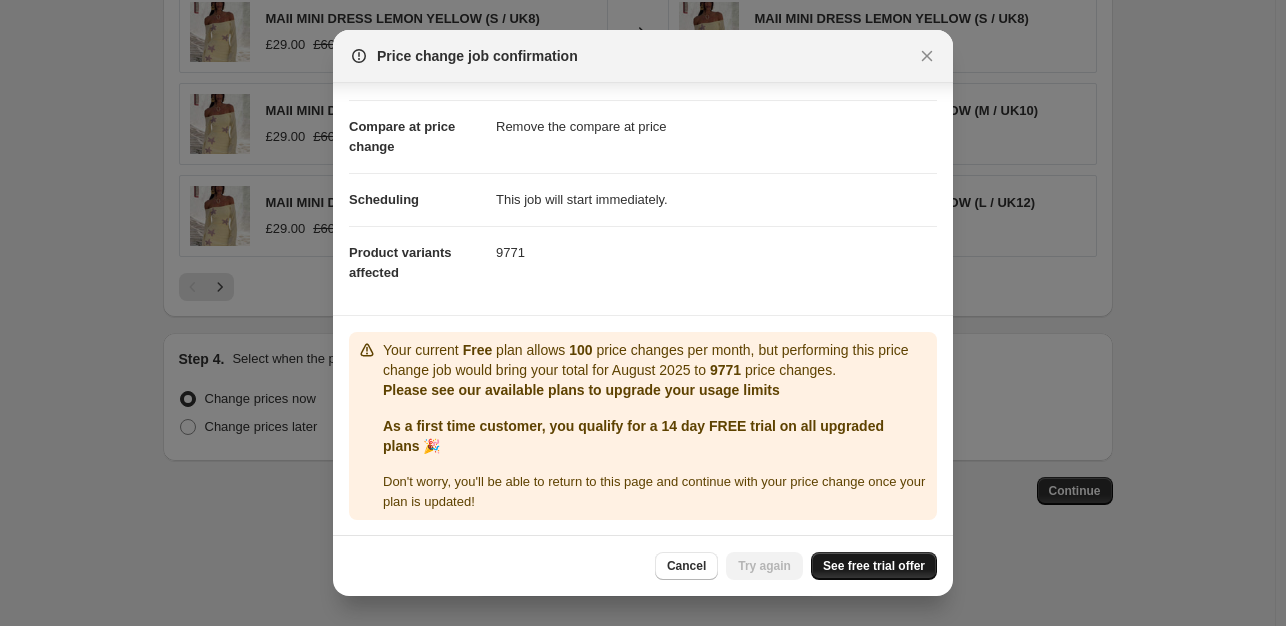 click on "See free trial offer" at bounding box center (874, 566) 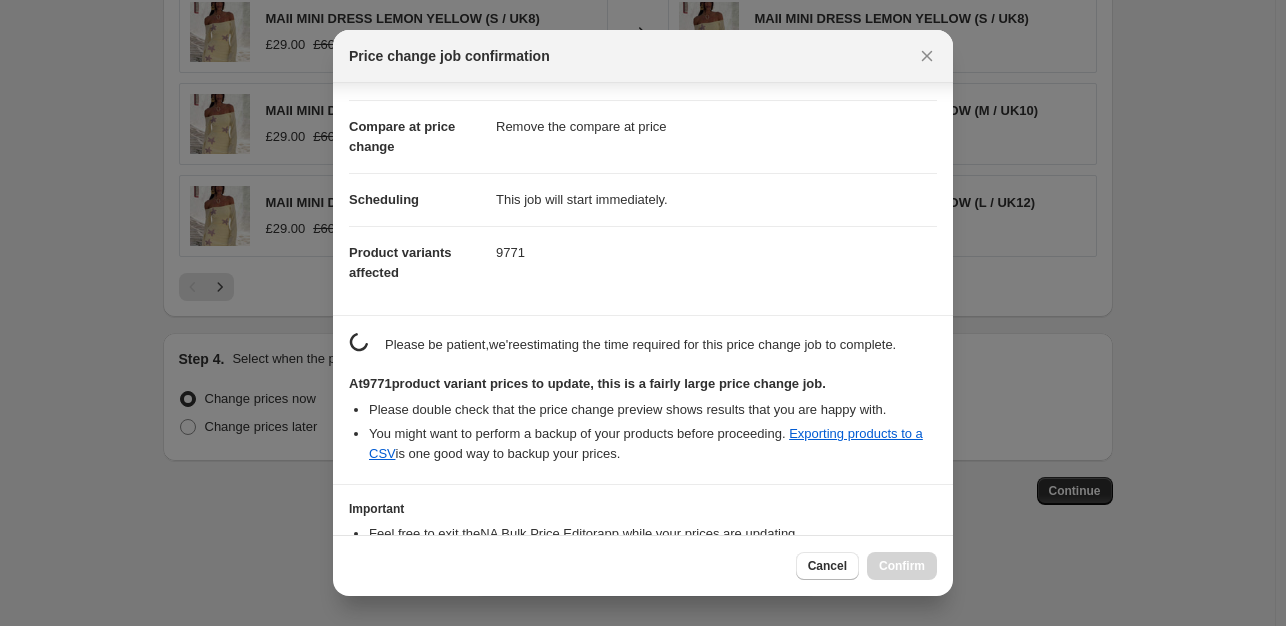 scroll, scrollTop: 206, scrollLeft: 0, axis: vertical 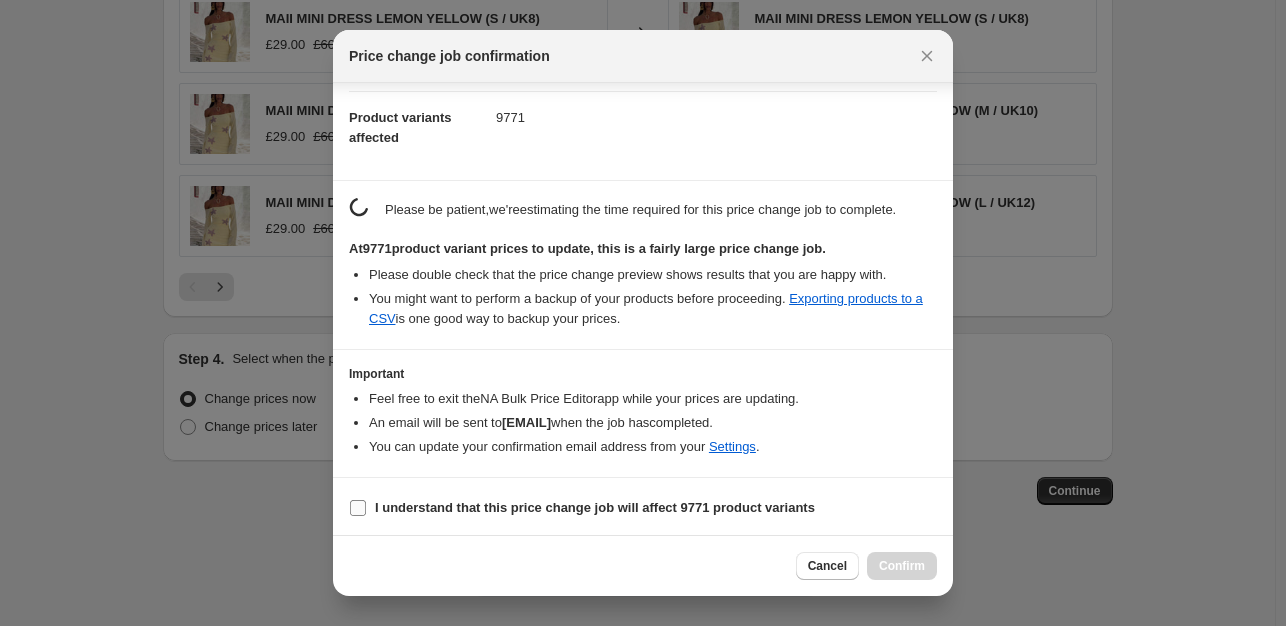 click on "I understand that this price change job will affect 9771 product variants" at bounding box center (595, 507) 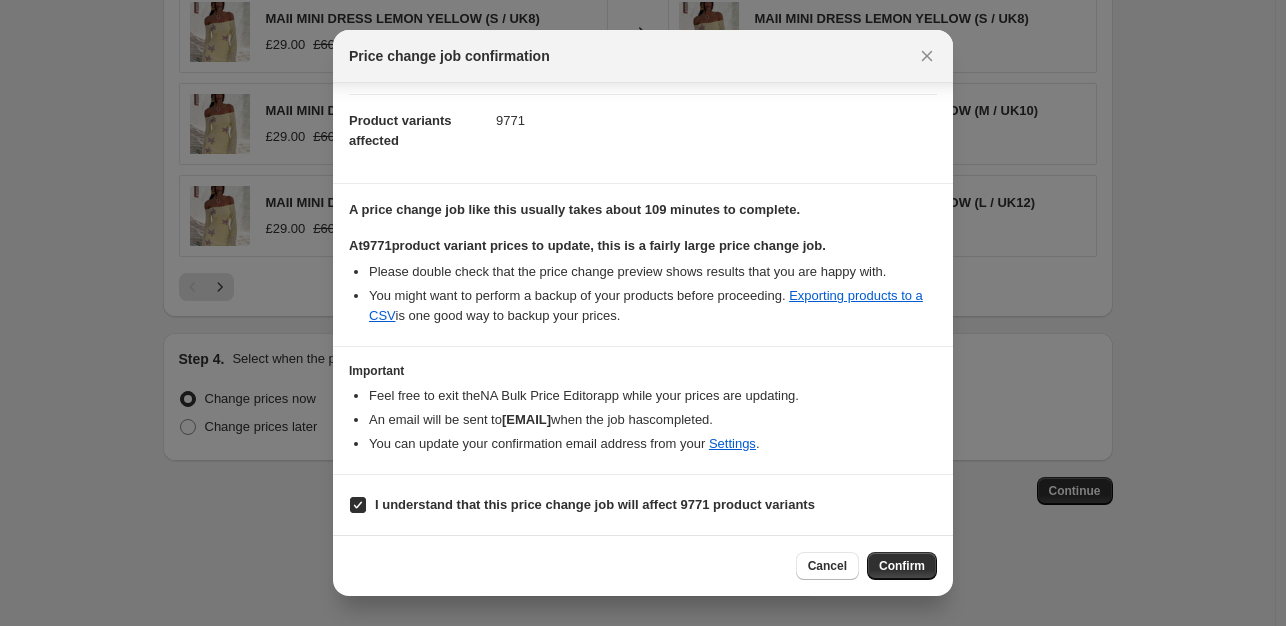 scroll, scrollTop: 201, scrollLeft: 0, axis: vertical 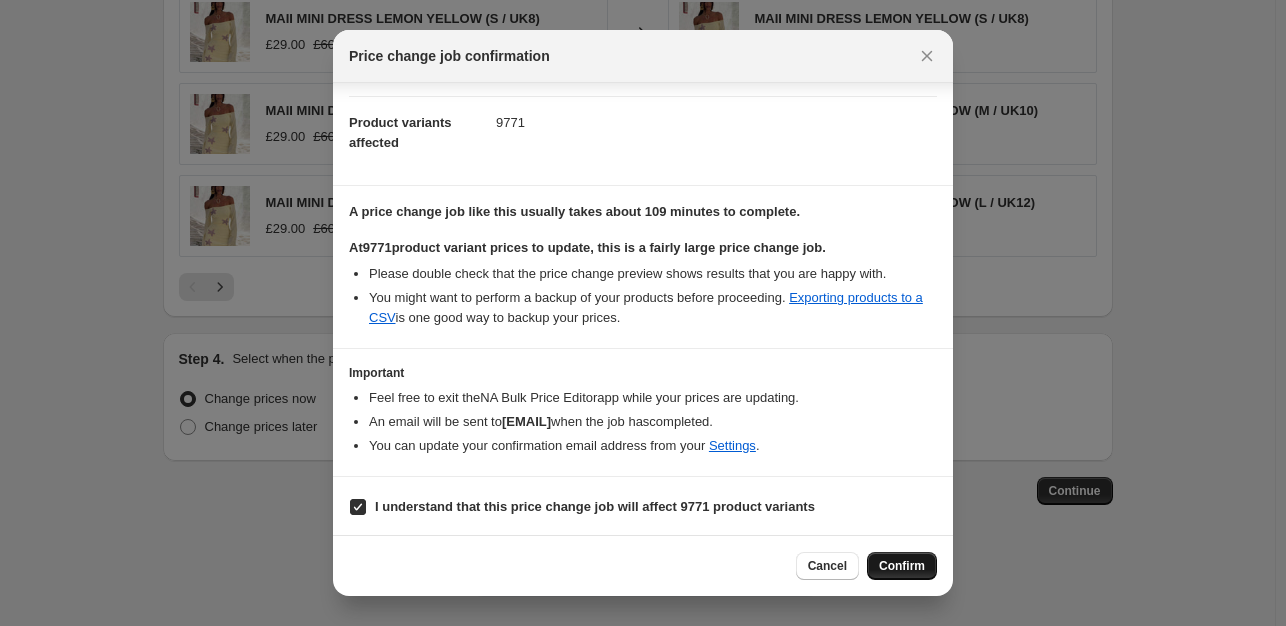 click on "Confirm" at bounding box center (902, 566) 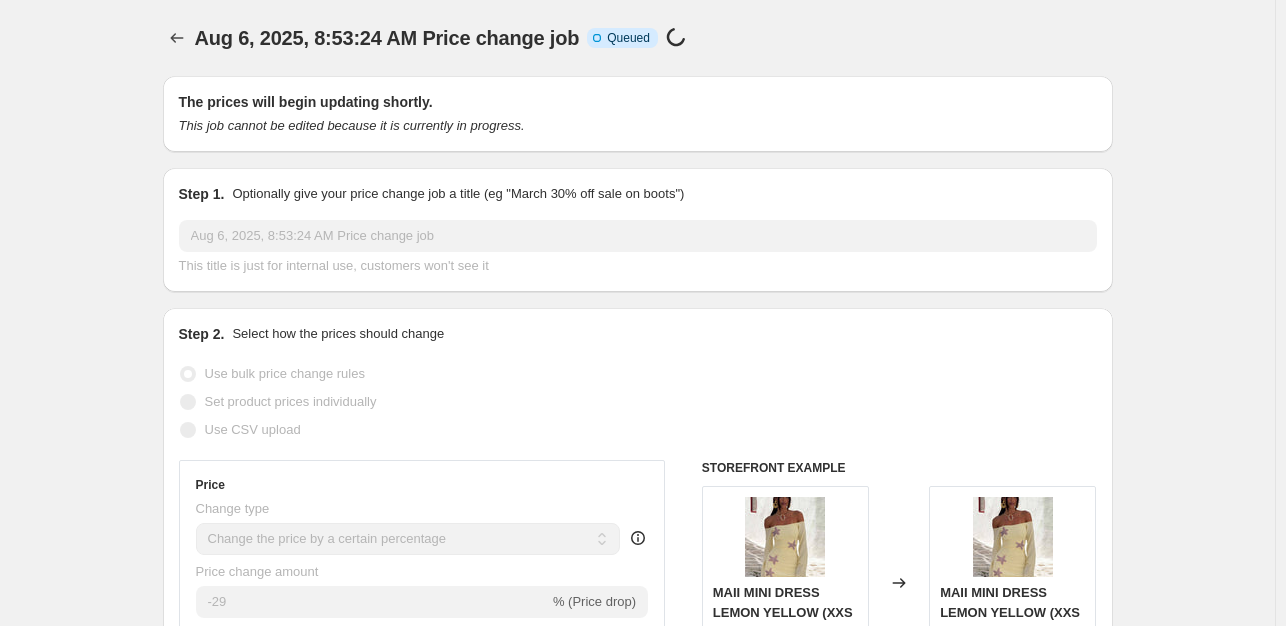 scroll, scrollTop: 0, scrollLeft: 0, axis: both 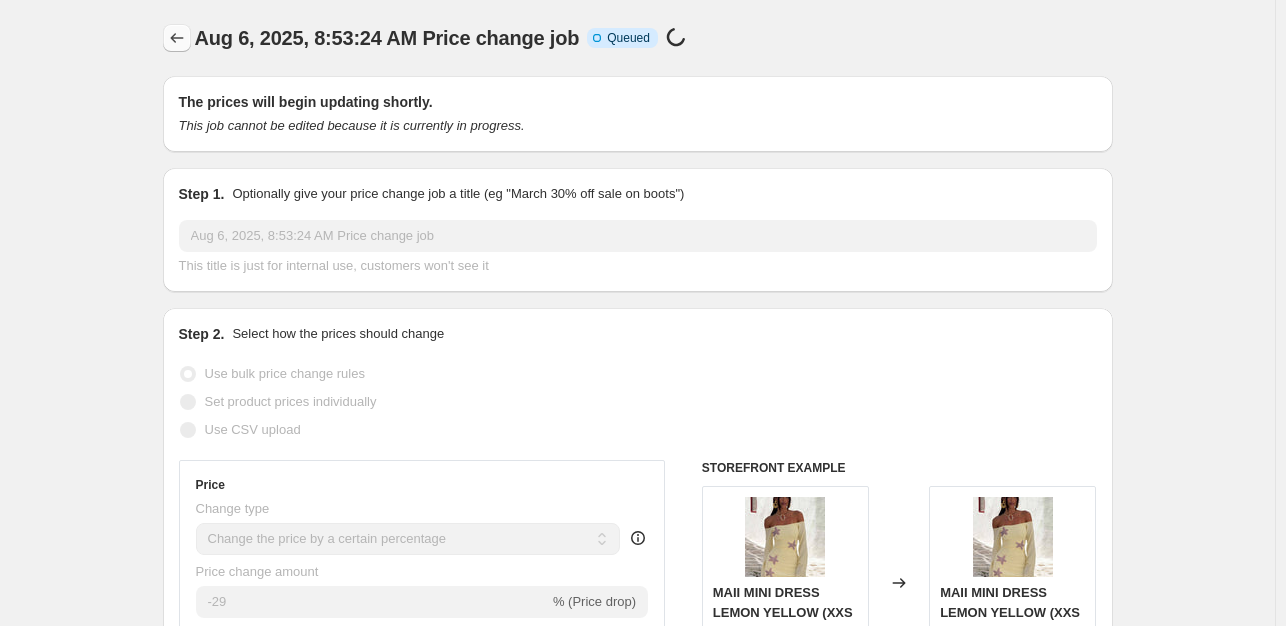 click 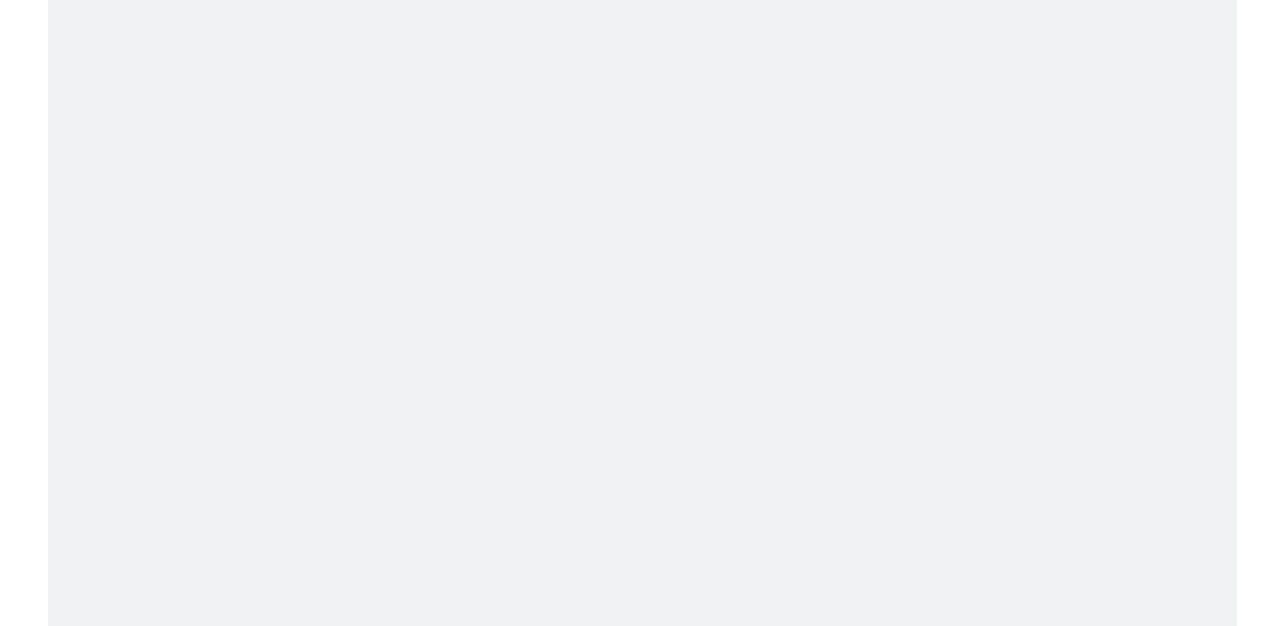 scroll, scrollTop: 0, scrollLeft: 0, axis: both 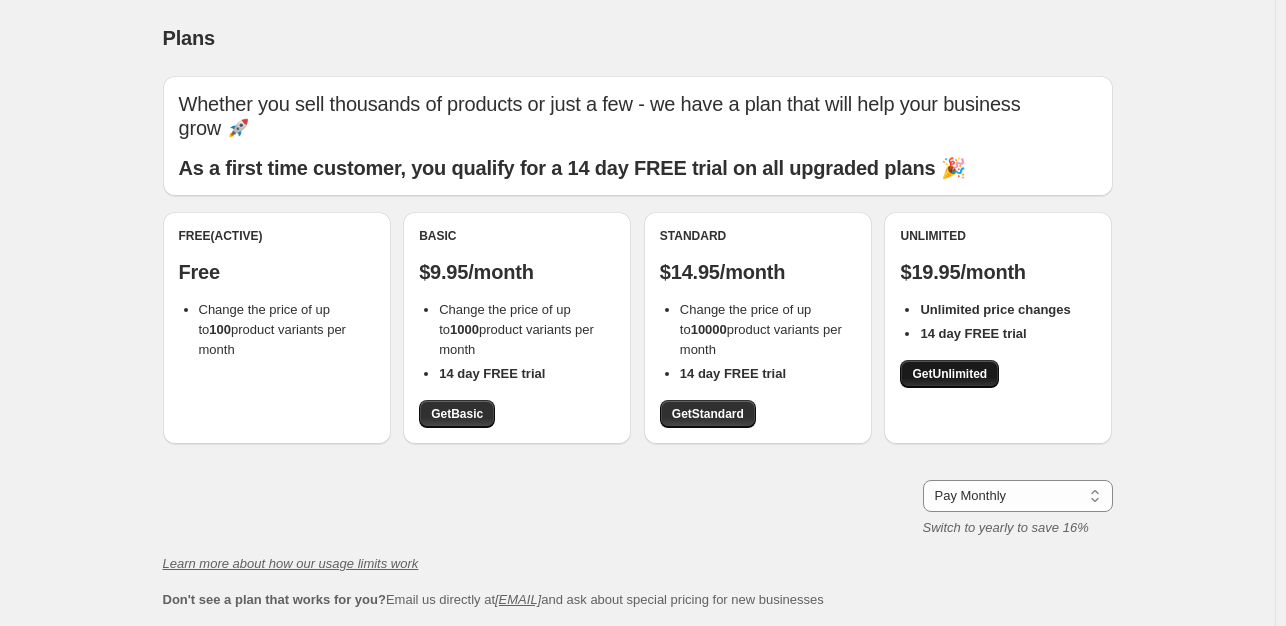 click on "Get  Unlimited" at bounding box center (949, 374) 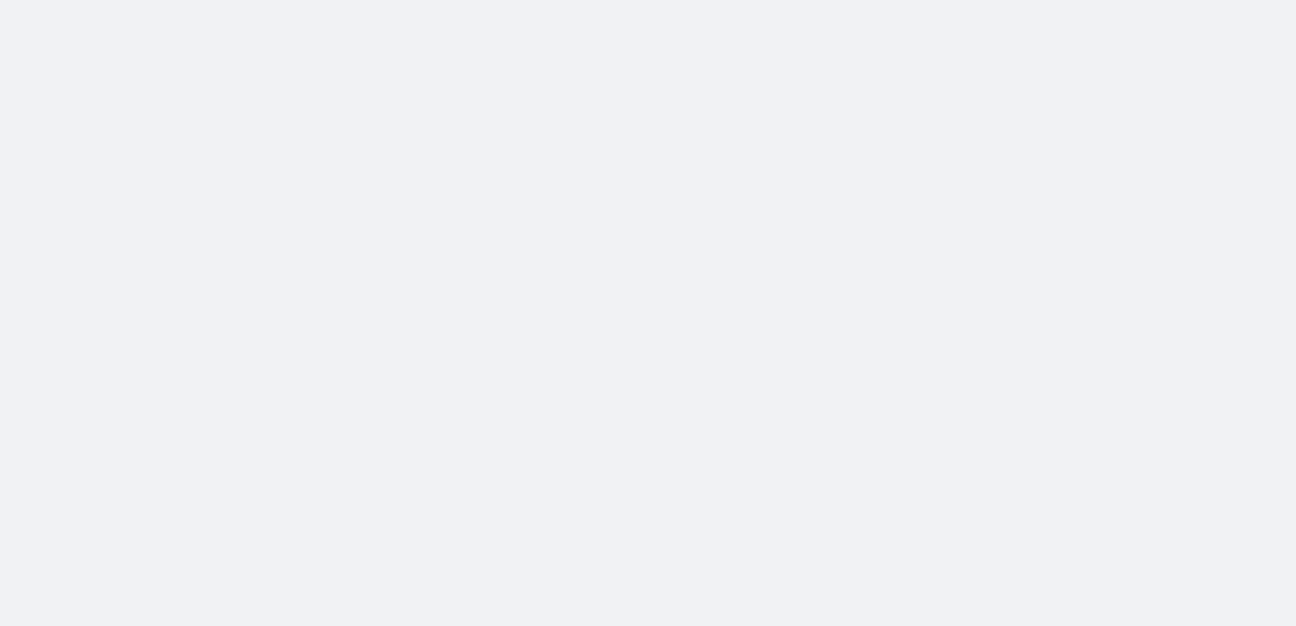 scroll, scrollTop: 0, scrollLeft: 0, axis: both 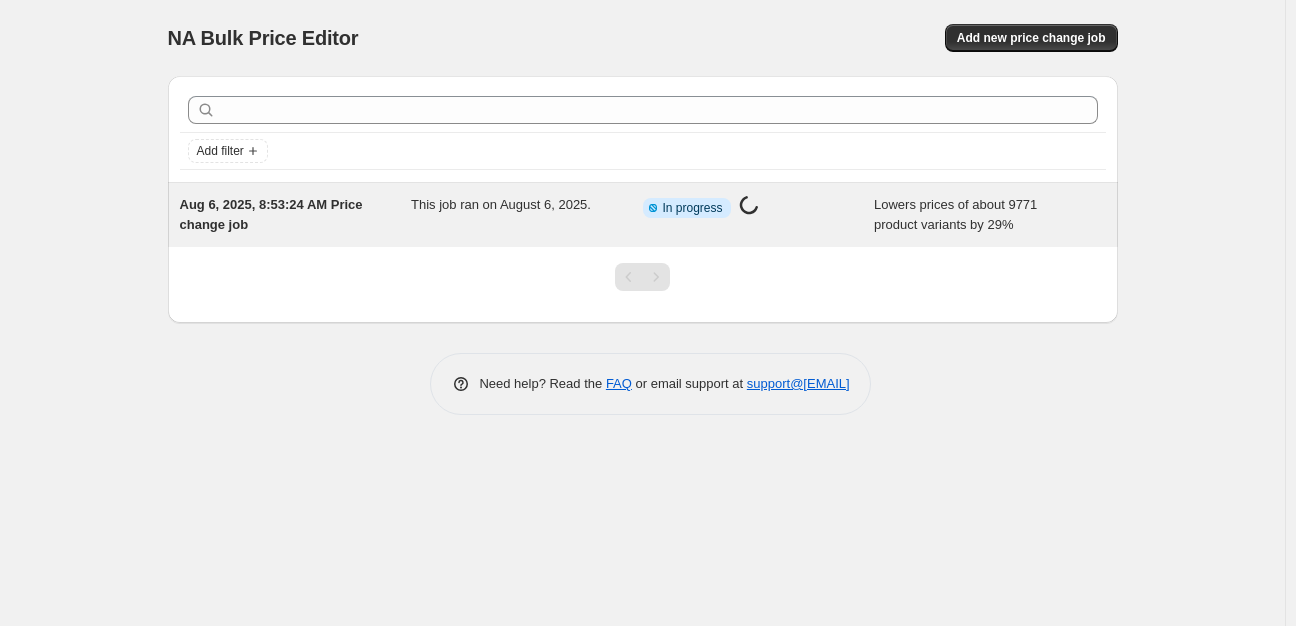 click on "This job ran on August 6, 2025." at bounding box center (527, 215) 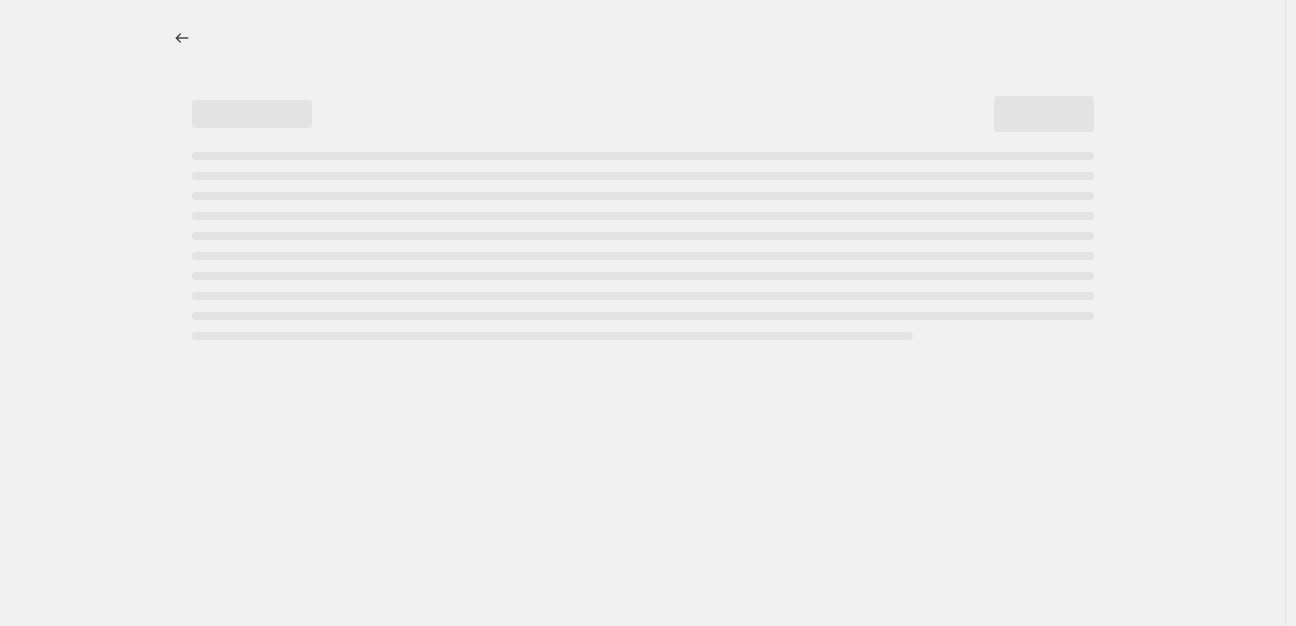 select on "percentage" 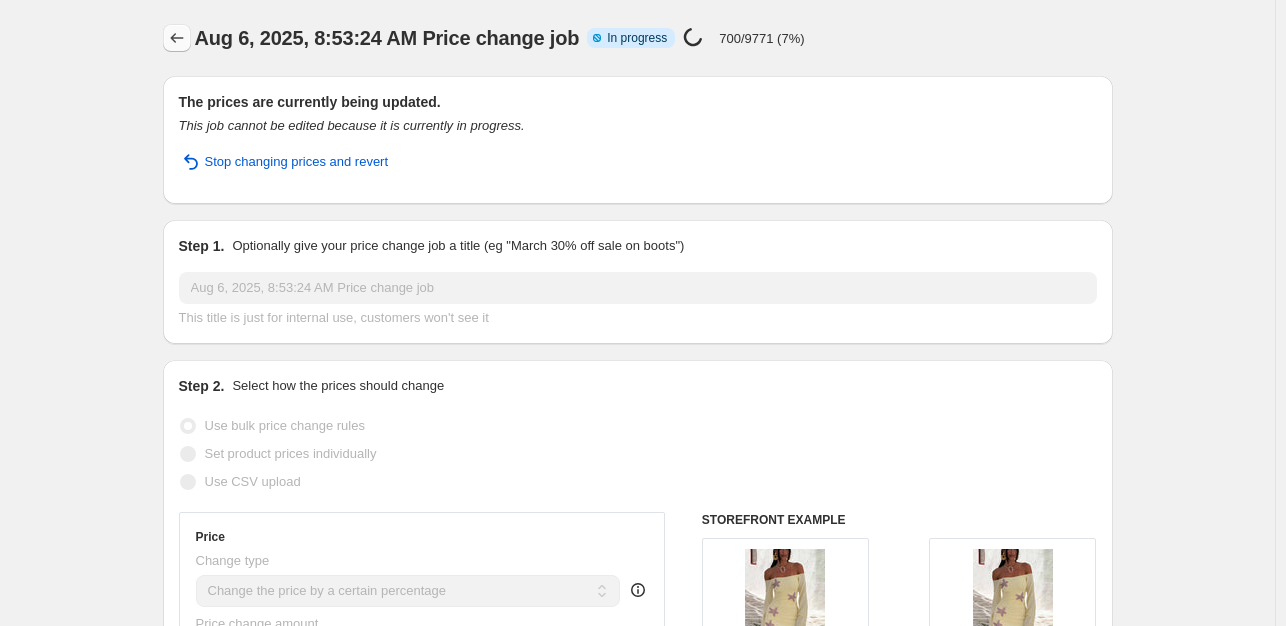 click 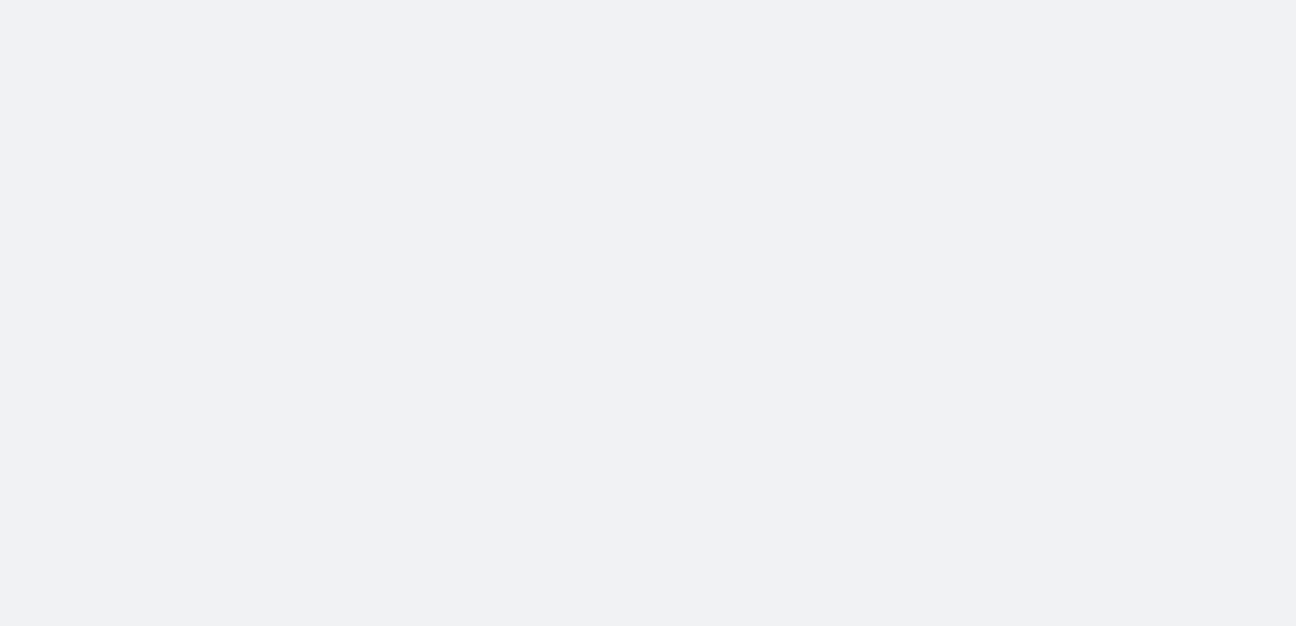 scroll, scrollTop: 0, scrollLeft: 0, axis: both 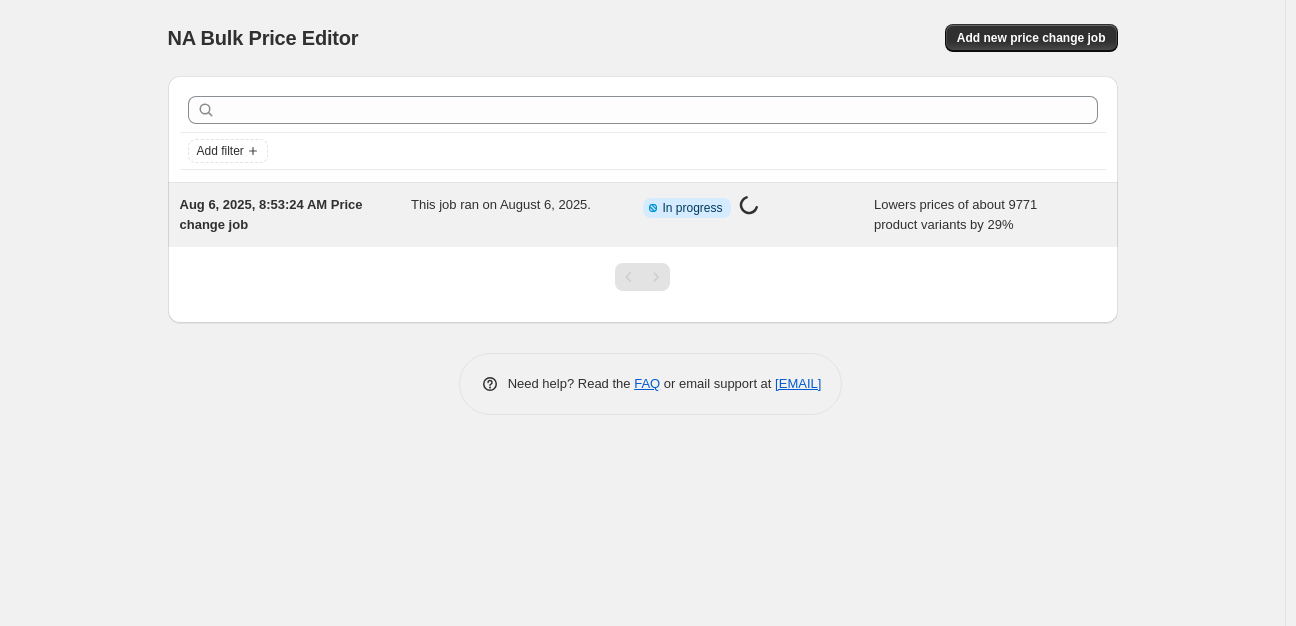 click on "Aug 6, 2025, 8:53:24 AM Price change job This job ran on August 6, 2025. Info Partially complete In progress Price change job in progress... Lowers prices of about 9771 product variants by 29%" at bounding box center [643, 215] 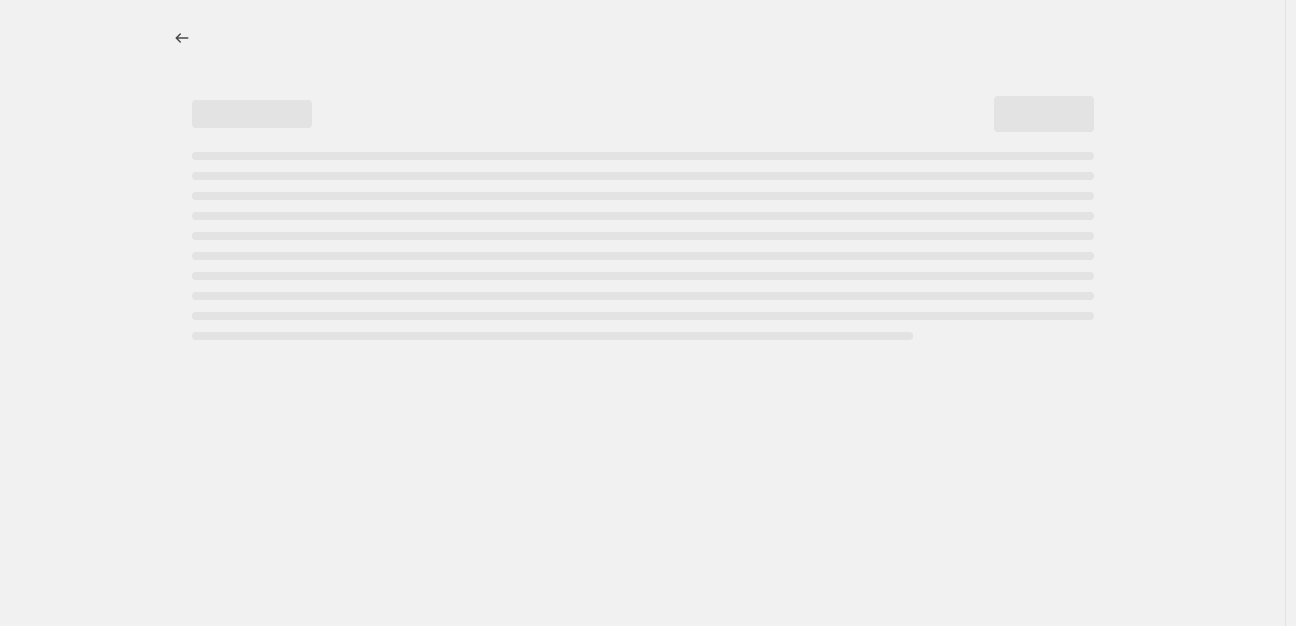 select on "percentage" 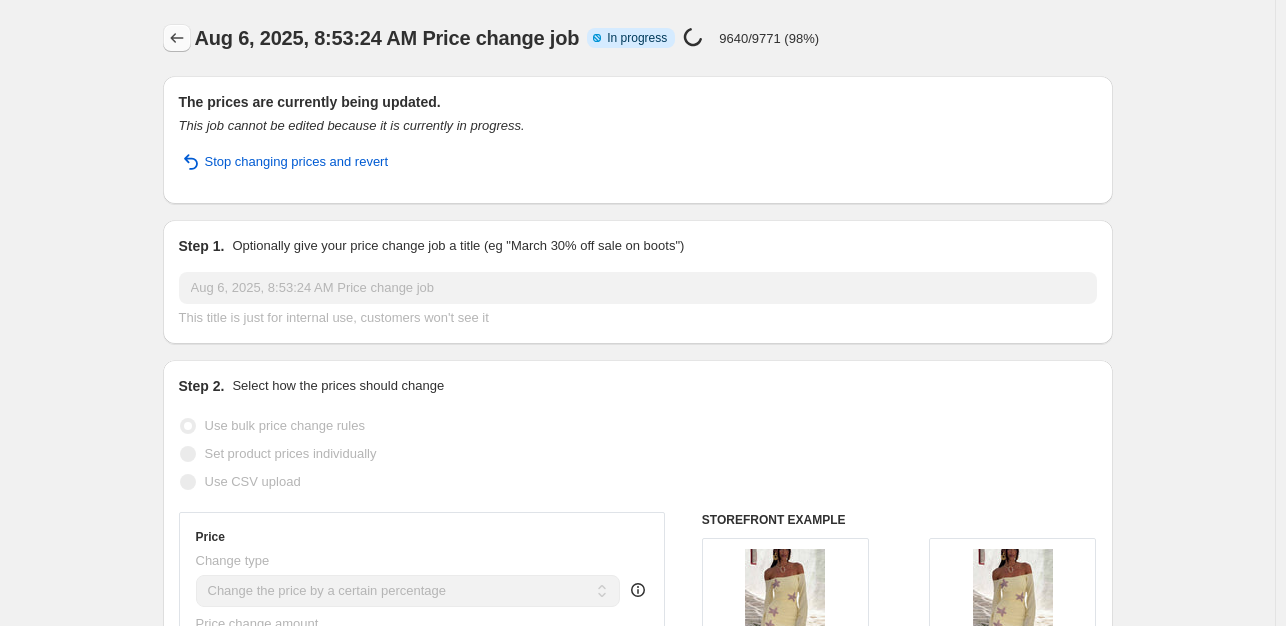 click 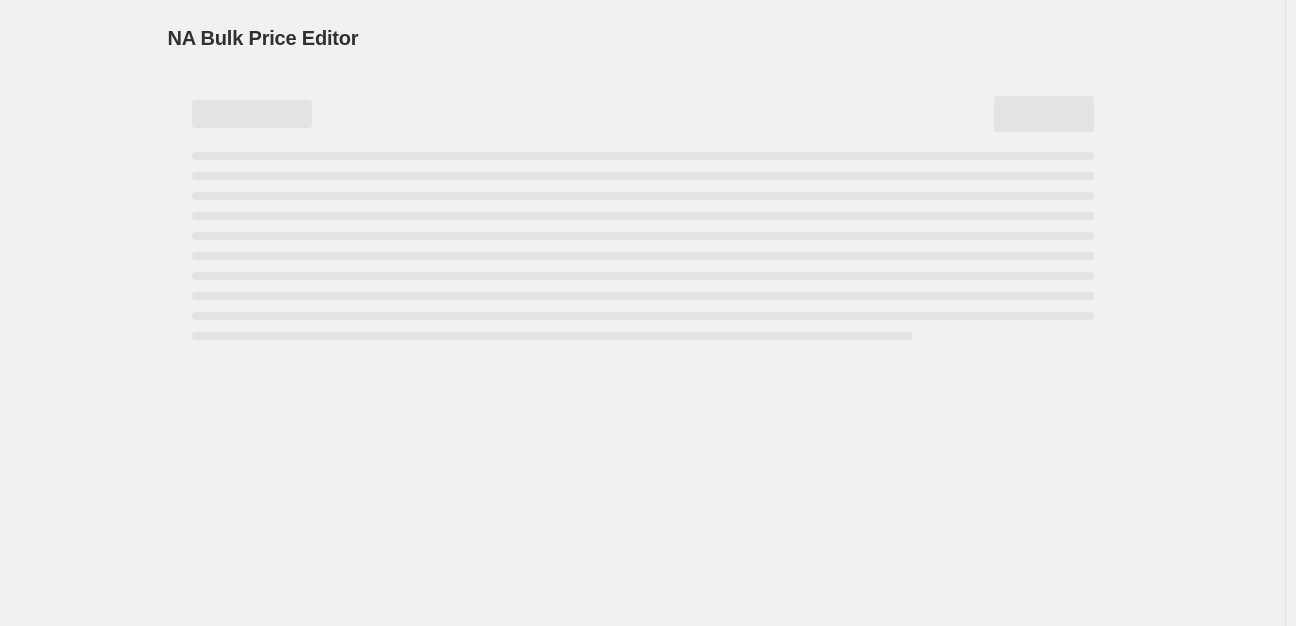 scroll, scrollTop: 0, scrollLeft: 0, axis: both 